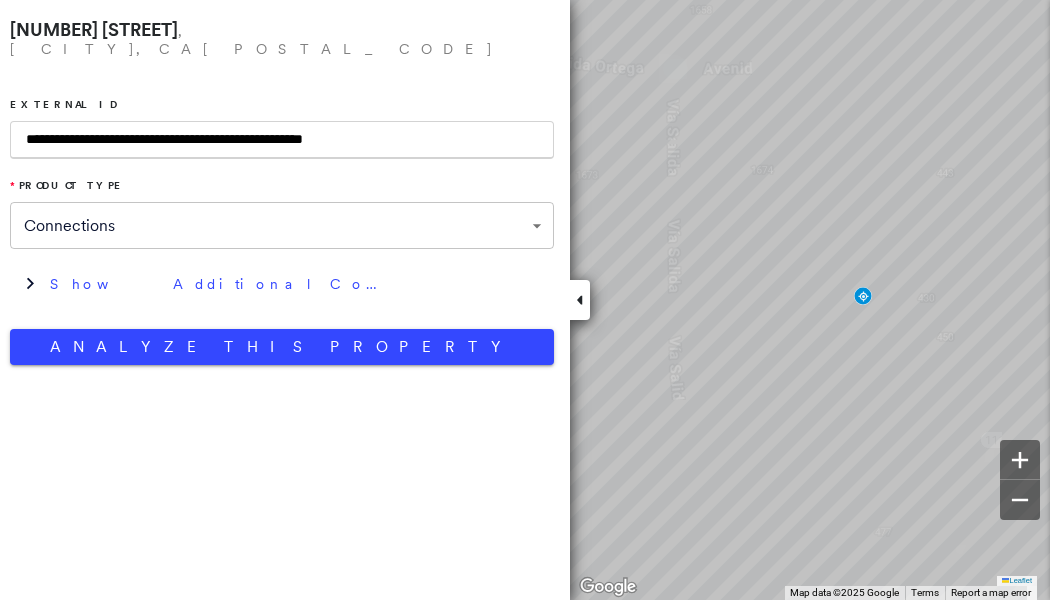scroll, scrollTop: 0, scrollLeft: 0, axis: both 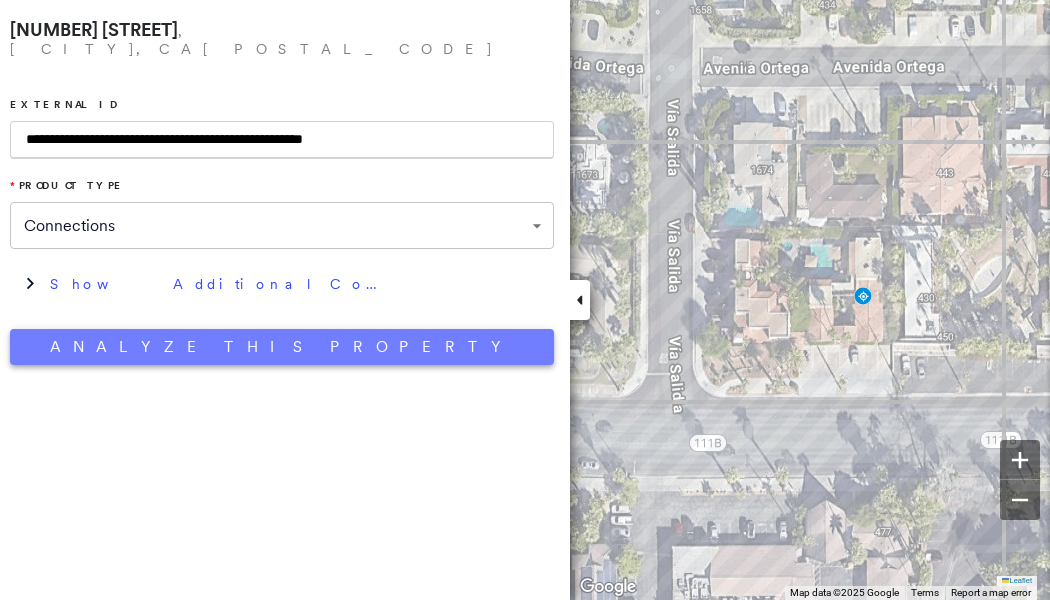 click on "Analyze This Property" at bounding box center (282, 347) 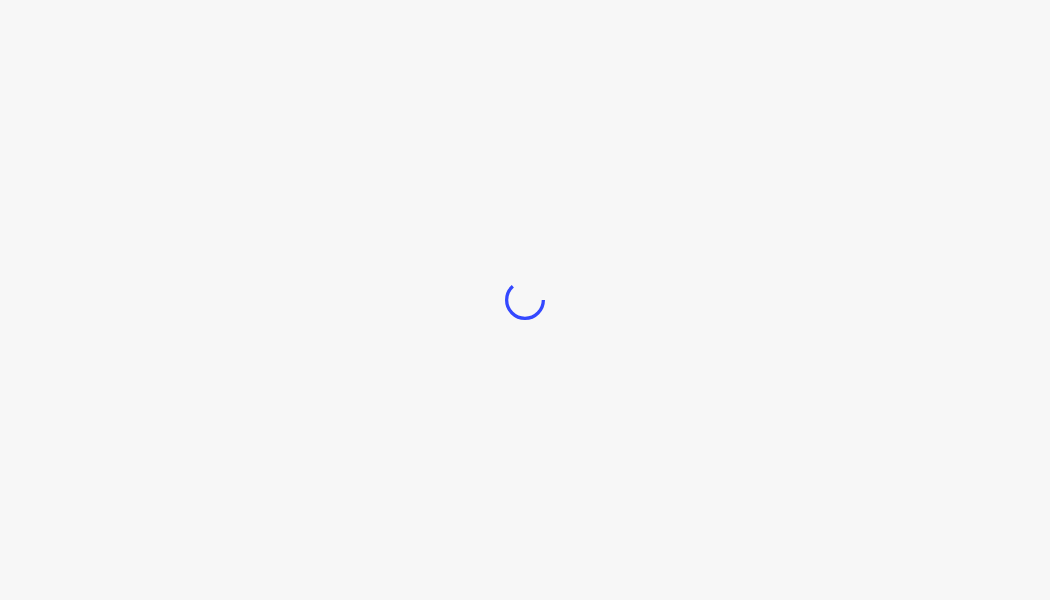 scroll, scrollTop: 0, scrollLeft: 0, axis: both 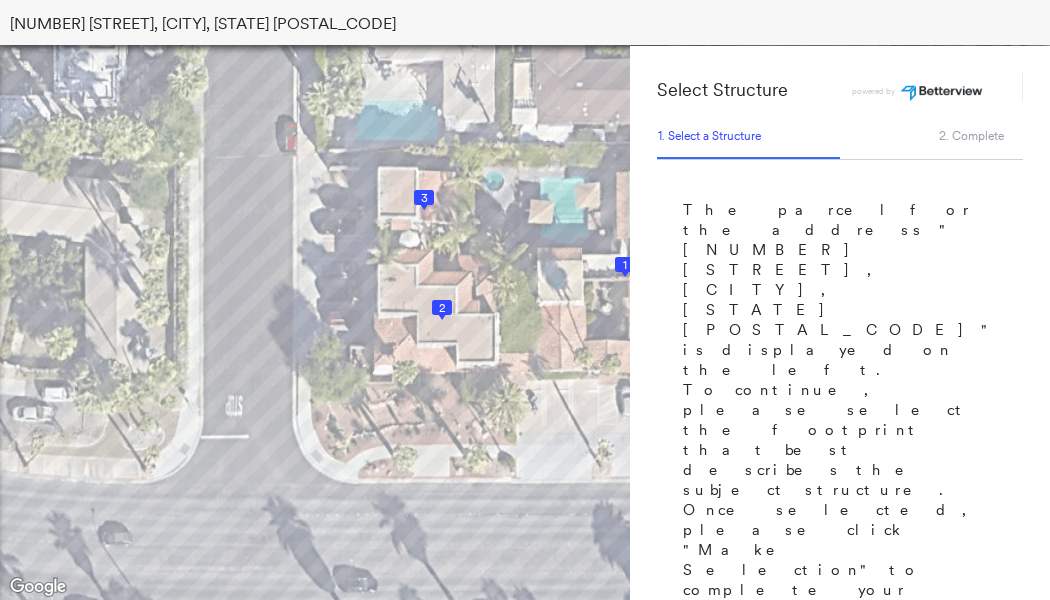 click on "1" at bounding box center (625, 265) 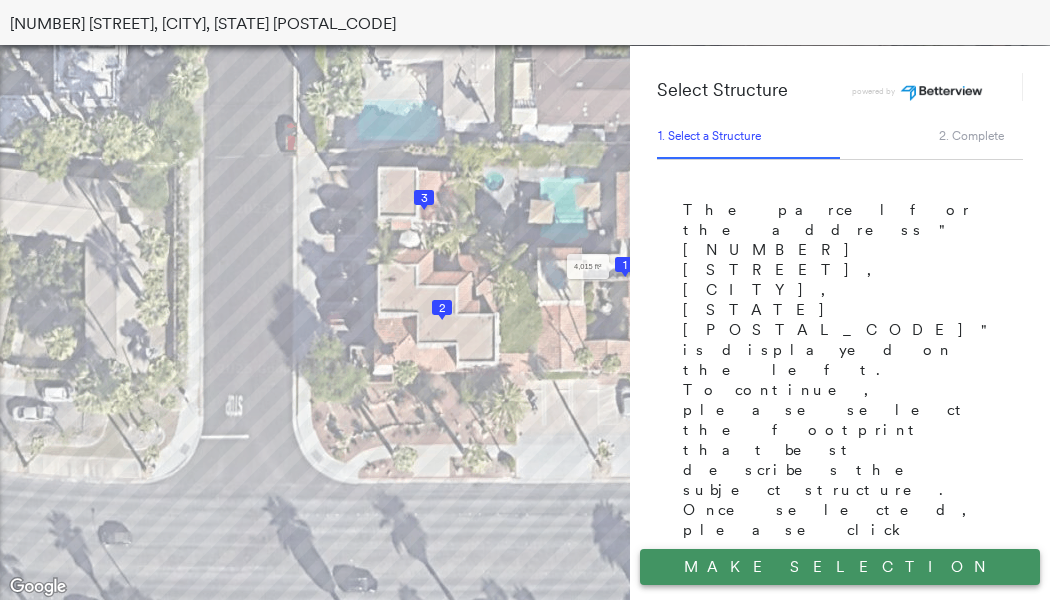 click on "Make Selection" at bounding box center (840, 567) 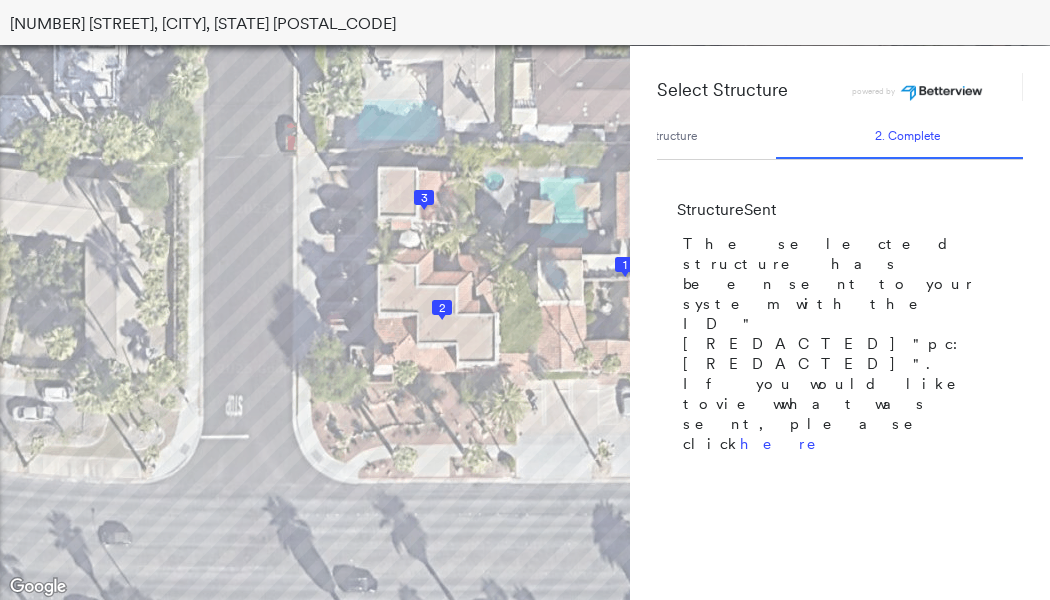 scroll, scrollTop: 0, scrollLeft: 78, axis: horizontal 